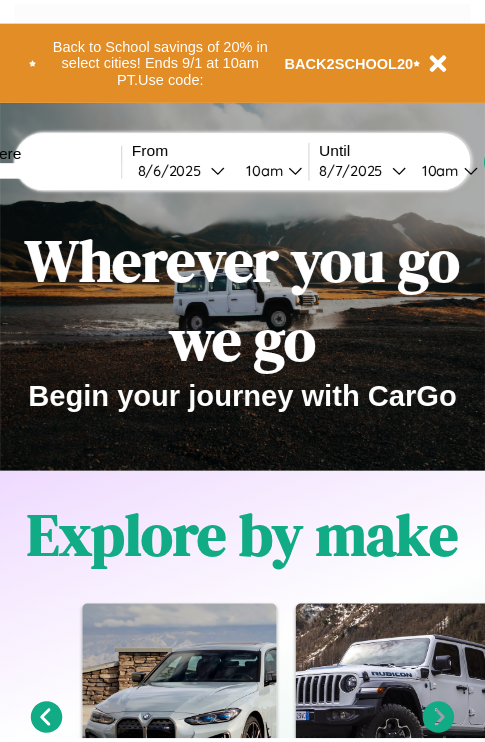 scroll, scrollTop: 0, scrollLeft: 0, axis: both 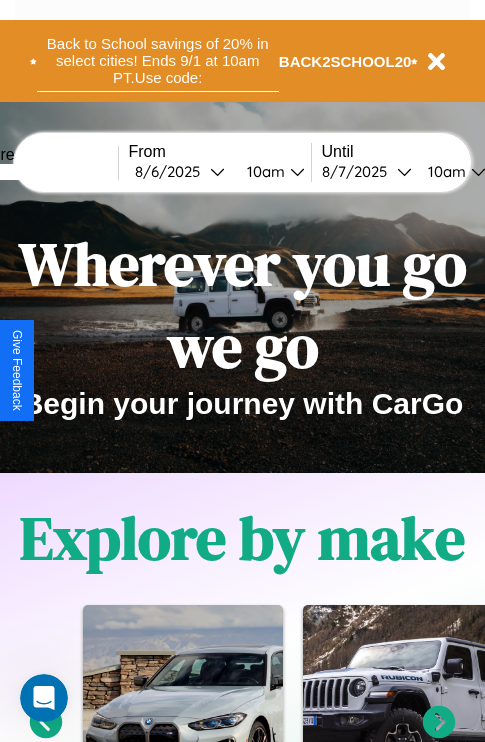 click on "Back to School savings of 20% in select cities! Ends 9/1 at 10am PT.  Use code:" at bounding box center (158, 61) 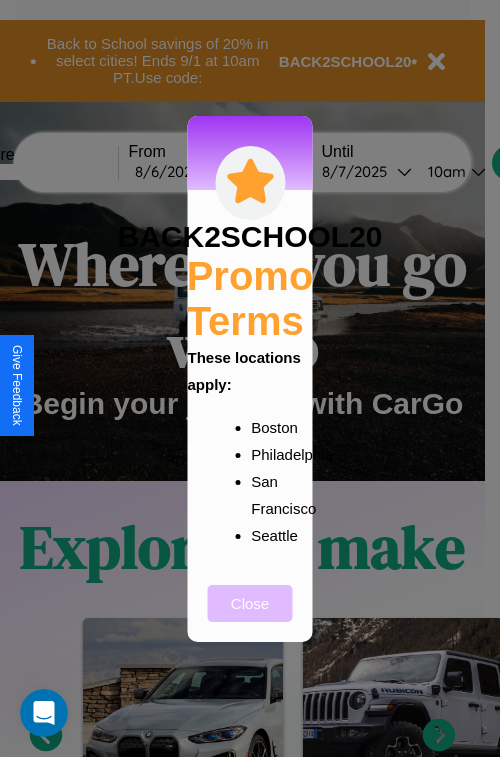 click on "Close" at bounding box center [250, 603] 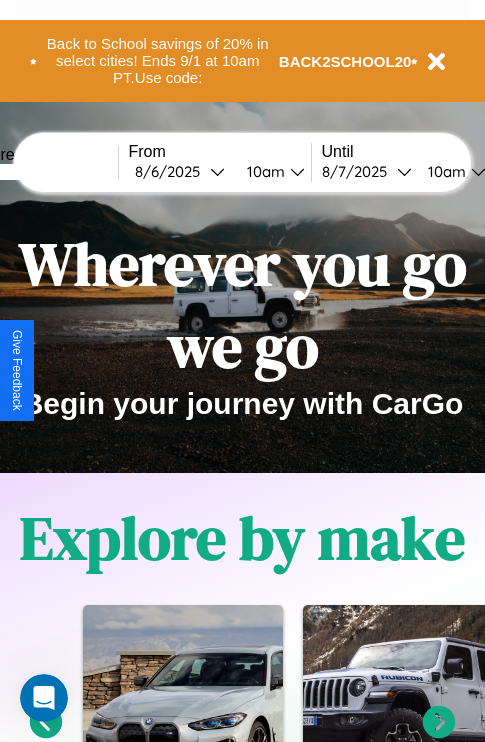 click at bounding box center (43, 172) 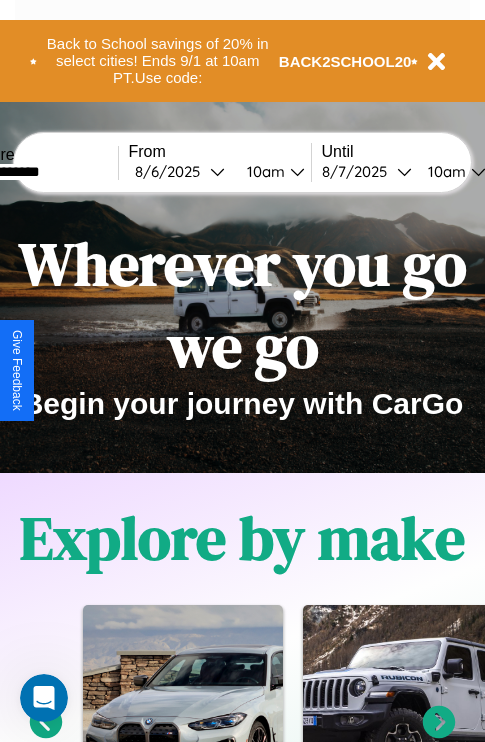 type on "**********" 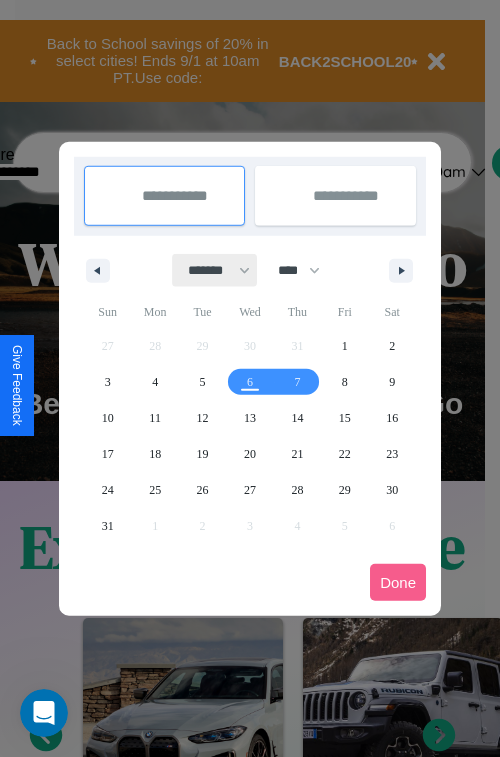 click on "******* ******** ***** ***** *** **** **** ****** ********* ******* ******** ********" at bounding box center [215, 270] 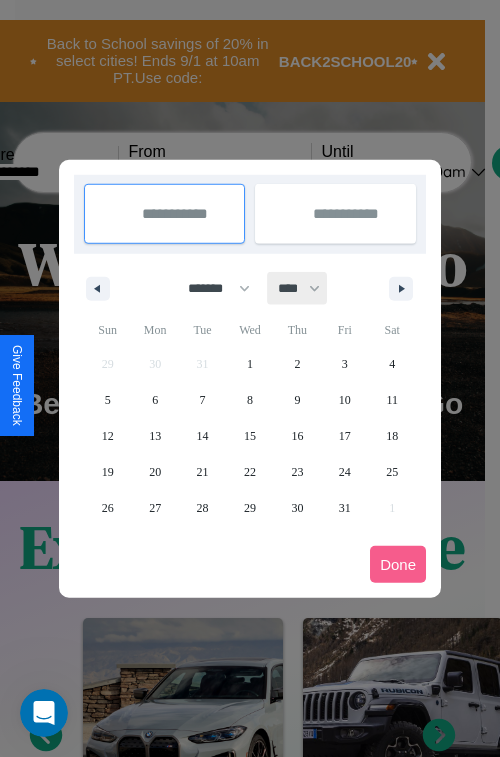 click on "**** **** **** **** **** **** **** **** **** **** **** **** **** **** **** **** **** **** **** **** **** **** **** **** **** **** **** **** **** **** **** **** **** **** **** **** **** **** **** **** **** **** **** **** **** **** **** **** **** **** **** **** **** **** **** **** **** **** **** **** **** **** **** **** **** **** **** **** **** **** **** **** **** **** **** **** **** **** **** **** **** **** **** **** **** **** **** **** **** **** **** **** **** **** **** **** **** **** **** **** **** **** **** **** **** **** **** **** **** **** **** **** **** **** **** **** **** **** **** **** ****" at bounding box center [298, 288] 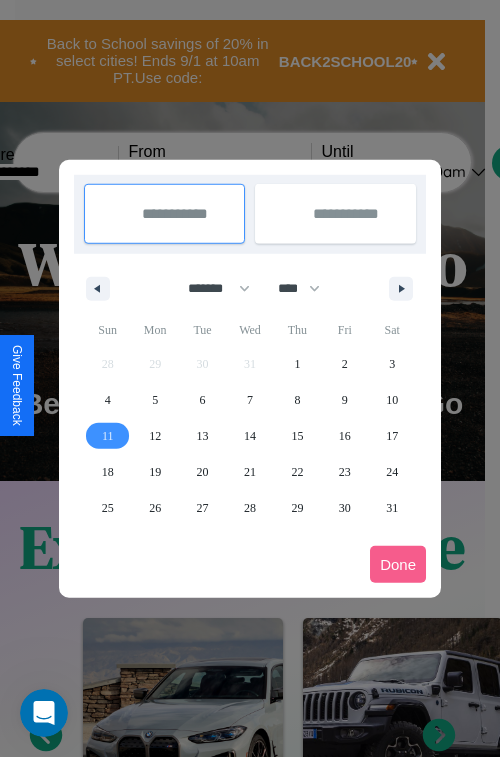 click on "11" at bounding box center [108, 436] 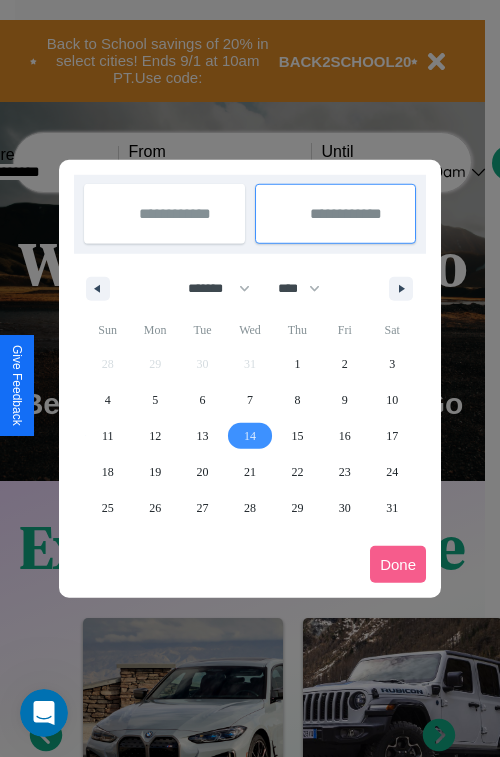 click on "14" at bounding box center [250, 436] 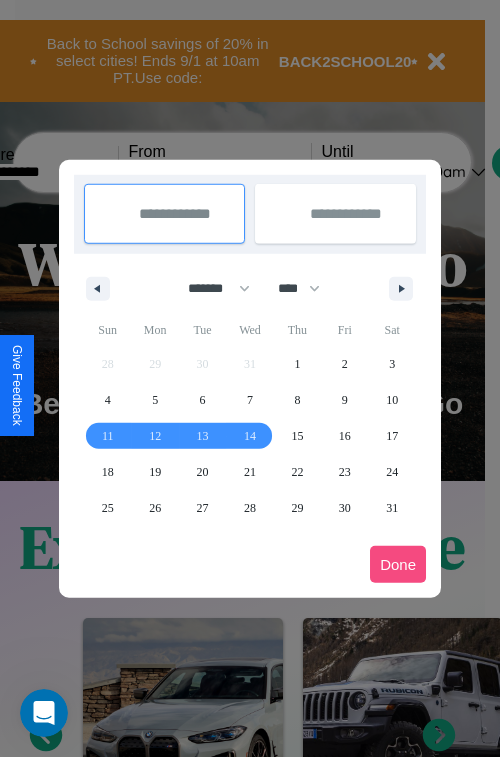 click on "Done" at bounding box center (398, 564) 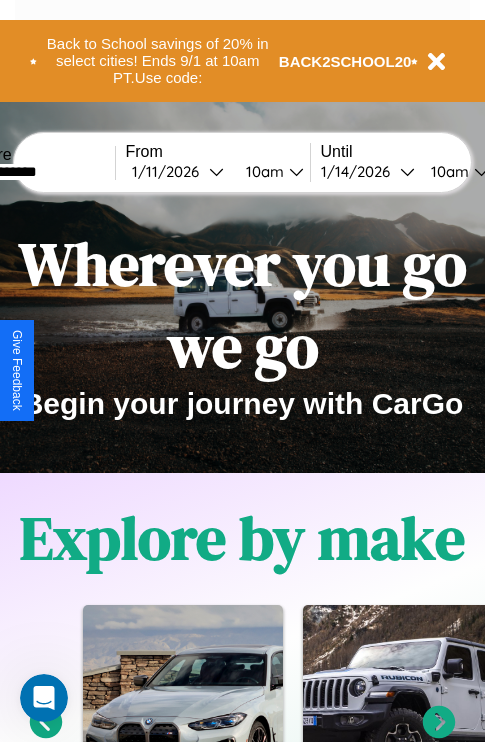 scroll, scrollTop: 0, scrollLeft: 70, axis: horizontal 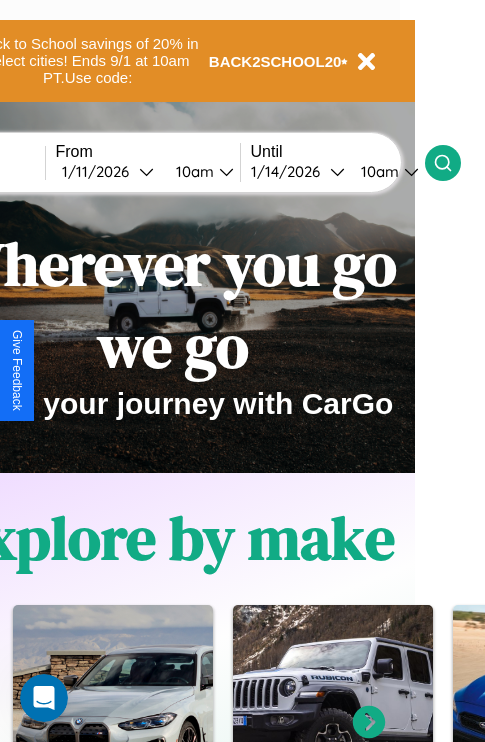 click 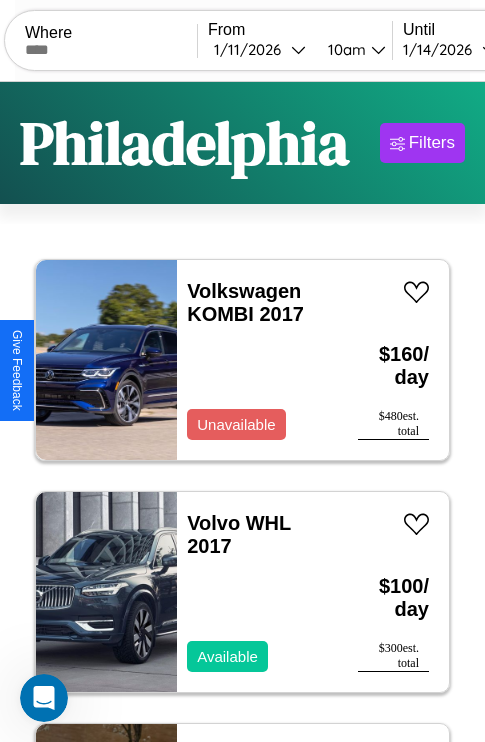 scroll, scrollTop: 95, scrollLeft: 0, axis: vertical 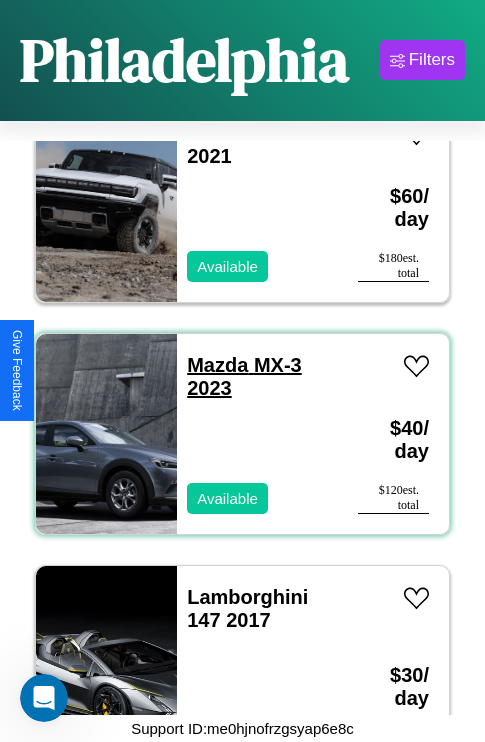click on "Mazda   MX-3   2023" at bounding box center (244, 376) 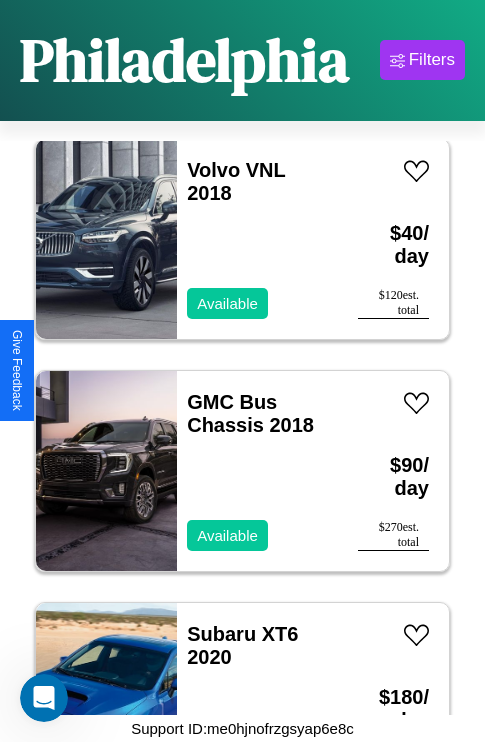 scroll, scrollTop: 3091, scrollLeft: 0, axis: vertical 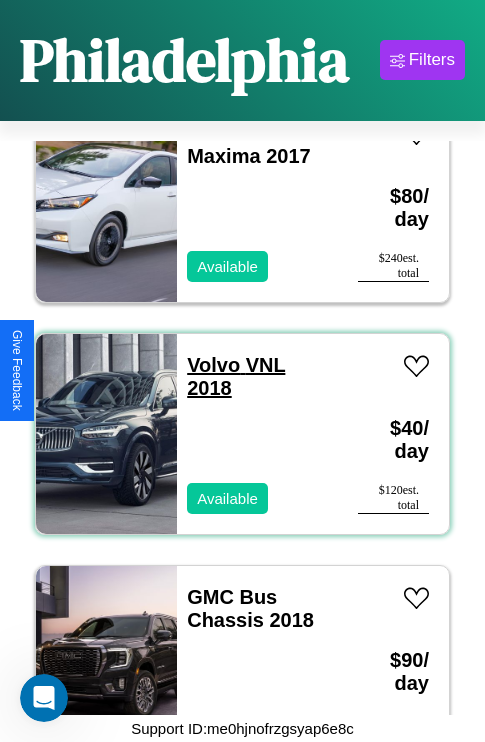 click on "Volvo   VNL   2018" at bounding box center [236, 376] 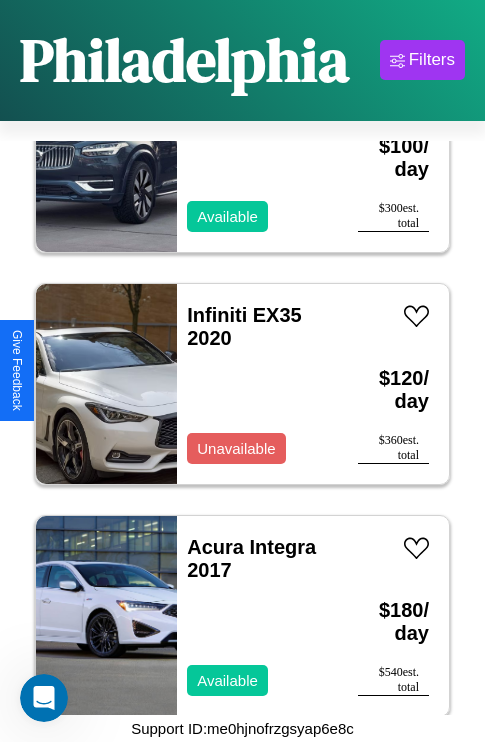 scroll, scrollTop: 307, scrollLeft: 0, axis: vertical 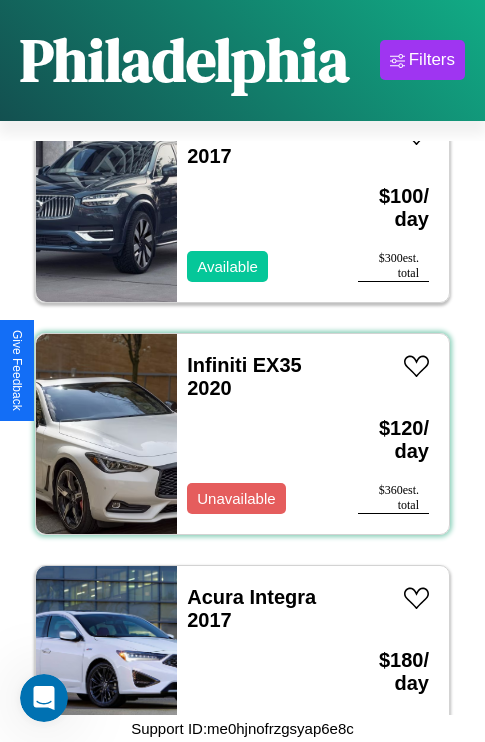 click on "Infiniti   EX35   2020 Unavailable" at bounding box center (257, 434) 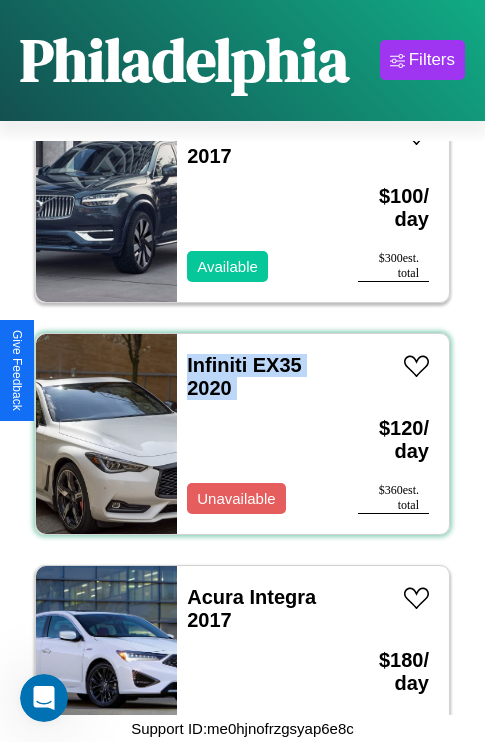 click on "Infiniti   EX35   2020 Unavailable" at bounding box center [257, 434] 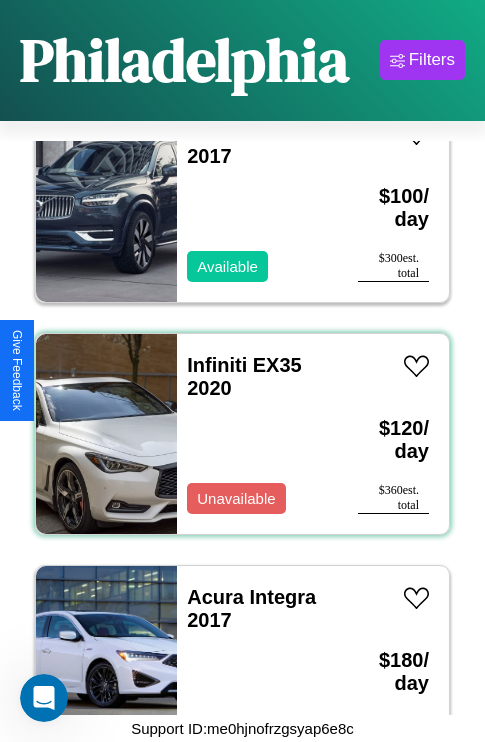 click on "Infiniti   EX35   2020 Unavailable" at bounding box center (257, 434) 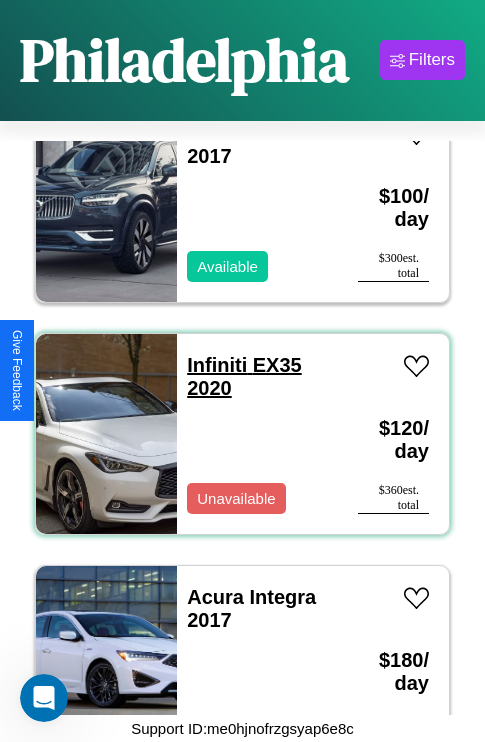 click on "Infiniti   EX35   2020" at bounding box center (244, 376) 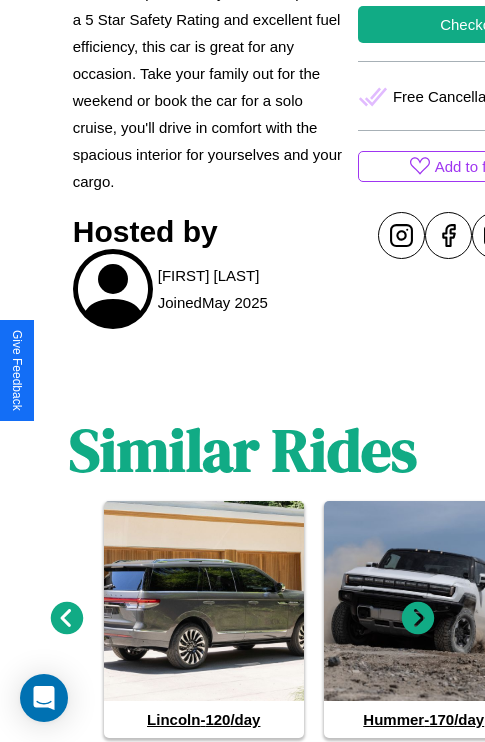 scroll, scrollTop: 934, scrollLeft: 0, axis: vertical 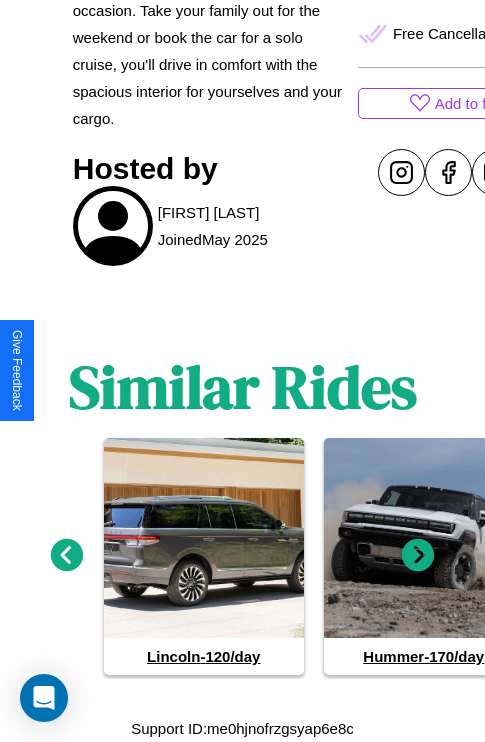 click 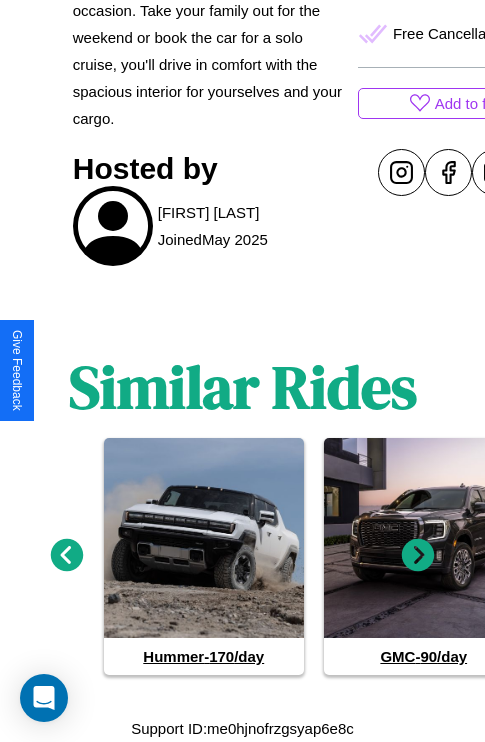 click 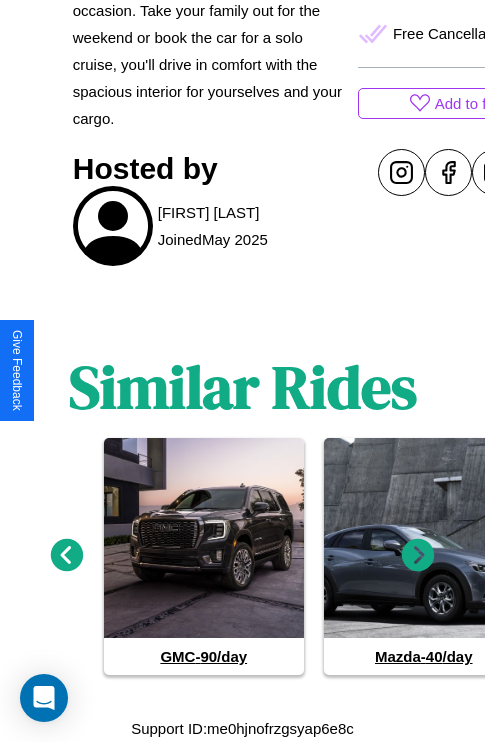 click 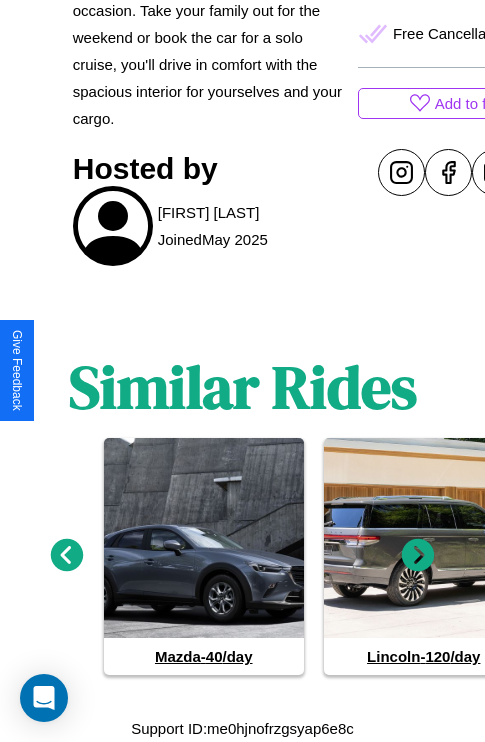click 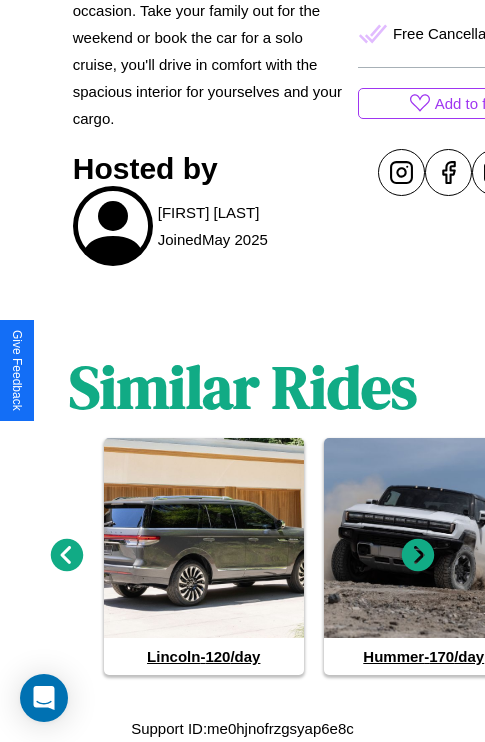 click 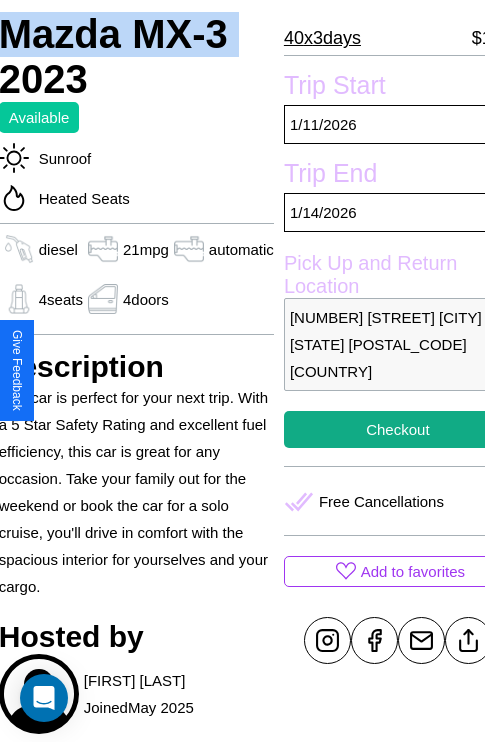 scroll, scrollTop: 524, scrollLeft: 88, axis: both 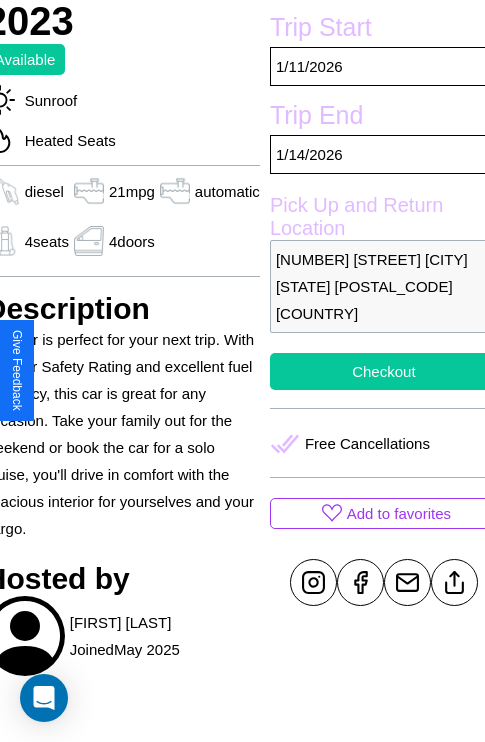 click on "Checkout" at bounding box center (384, 371) 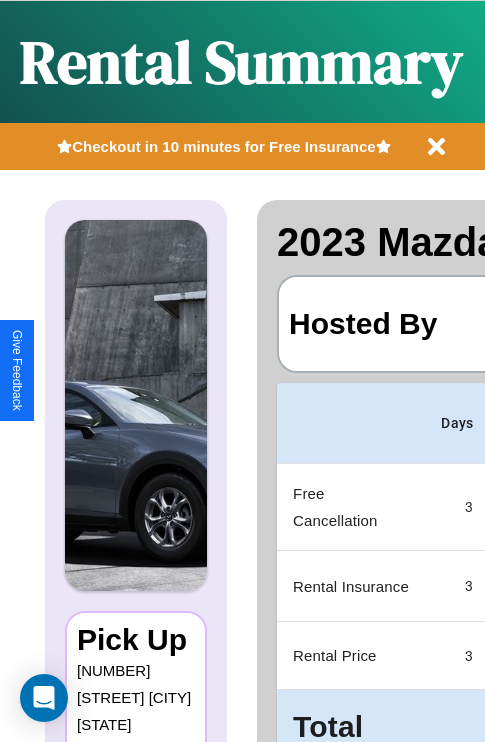 scroll, scrollTop: 90, scrollLeft: 403, axis: both 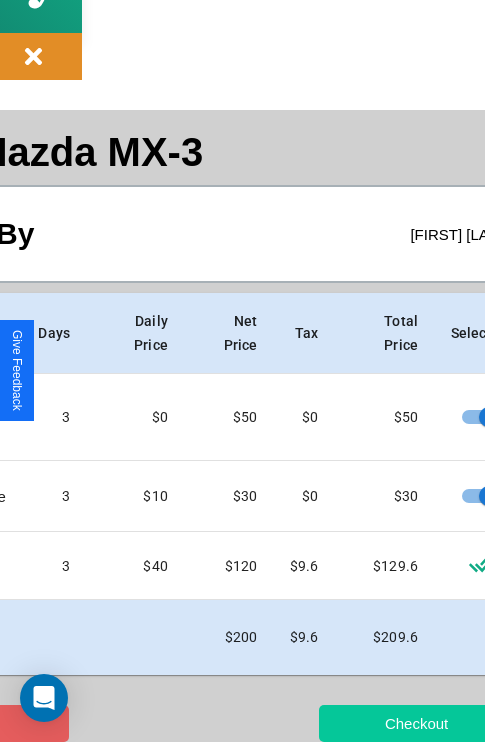 click on "Checkout" at bounding box center (416, 723) 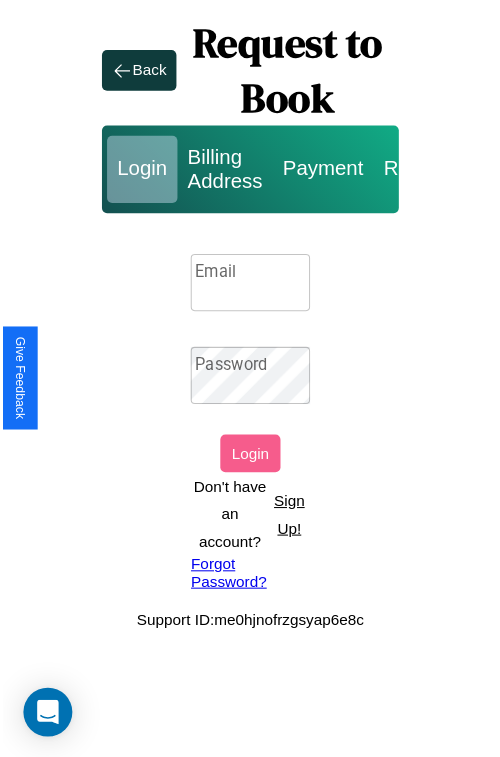 scroll, scrollTop: 0, scrollLeft: 0, axis: both 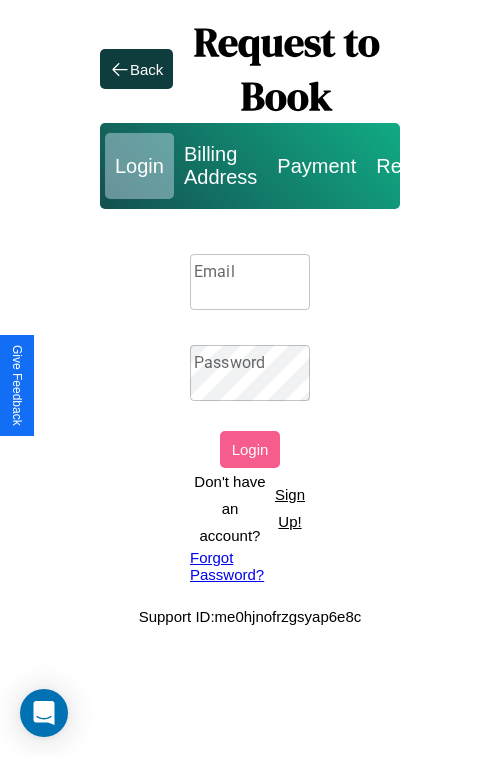 click on "Sign Up!" at bounding box center (290, 508) 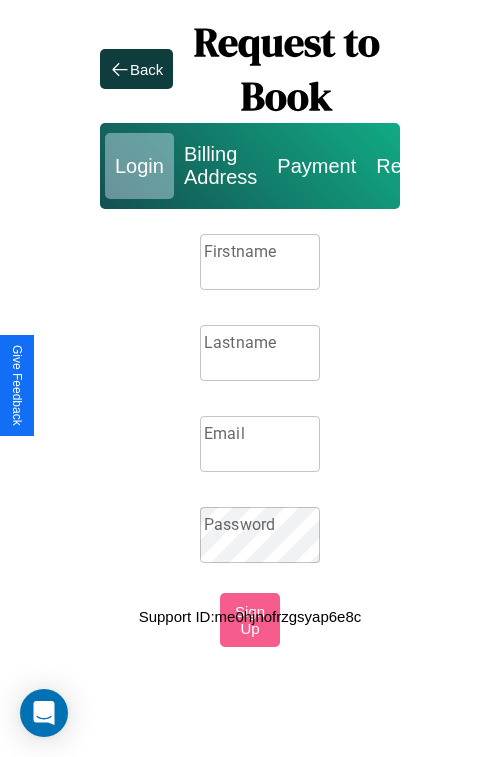 click on "Firstname" at bounding box center (260, 262) 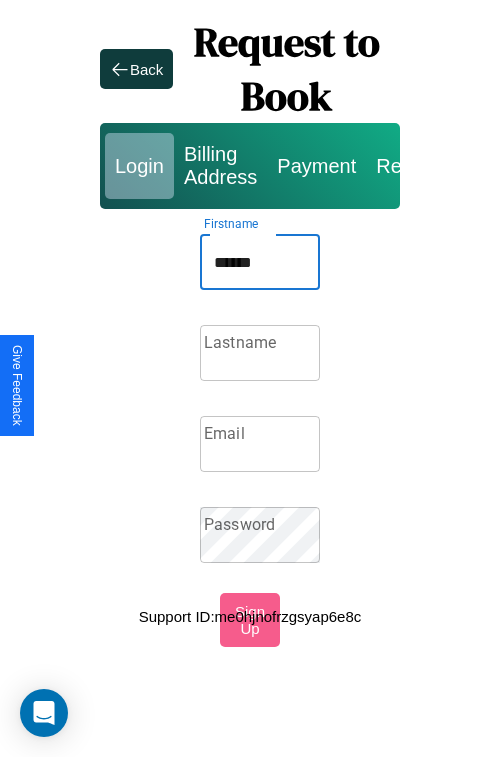 type on "******" 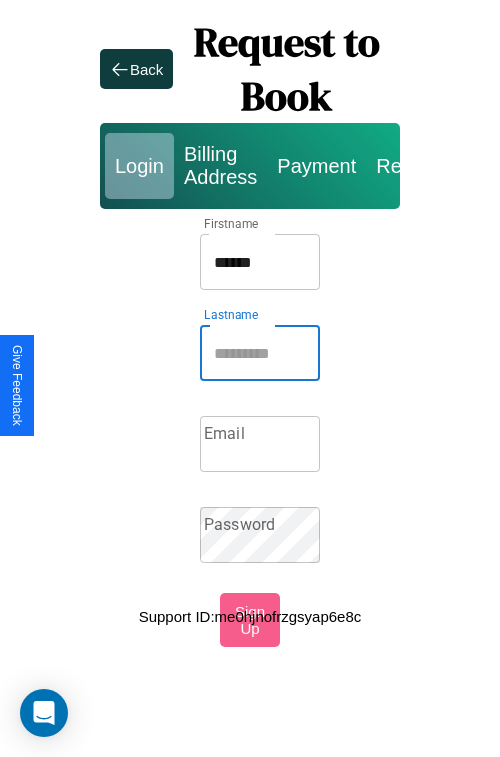 click on "Lastname" at bounding box center [260, 353] 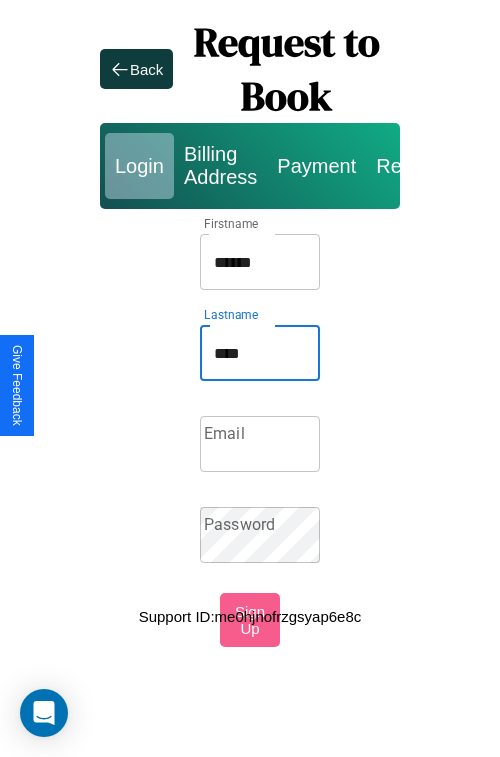 type on "****" 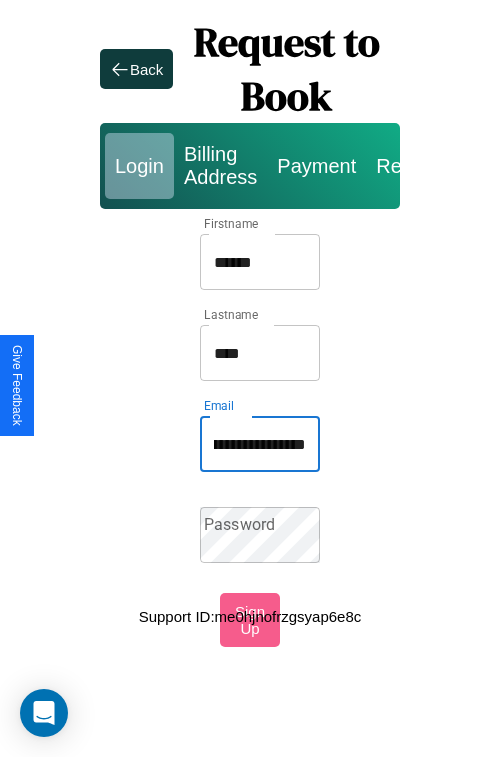 scroll, scrollTop: 0, scrollLeft: 77, axis: horizontal 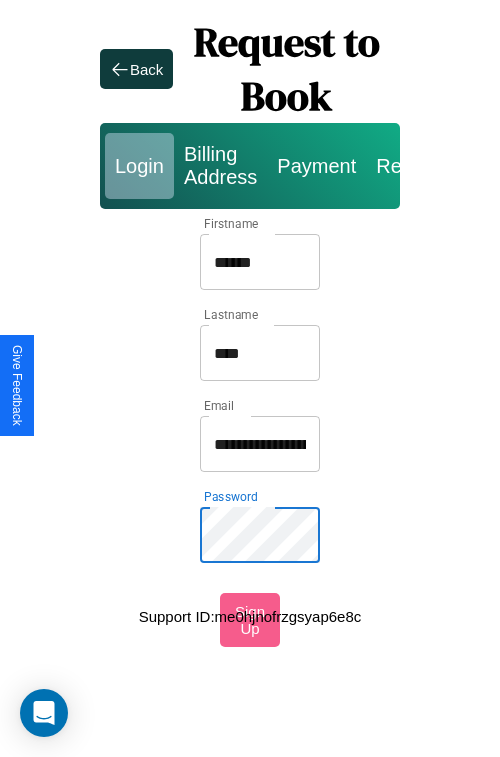 click on "******" at bounding box center [260, 262] 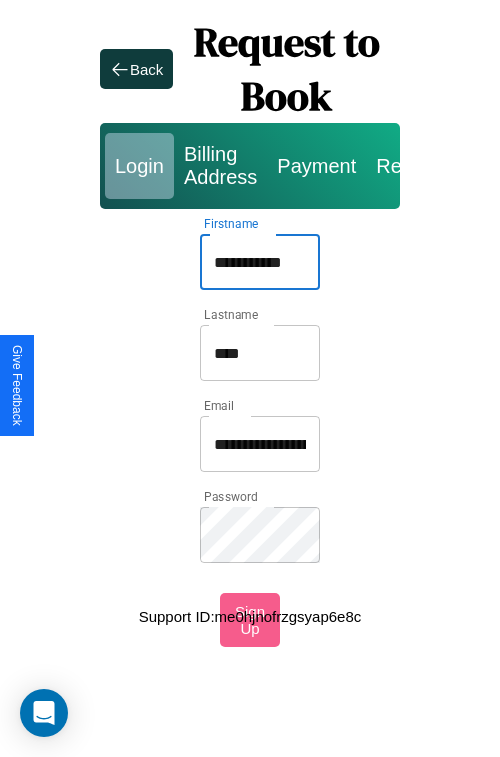 type on "**********" 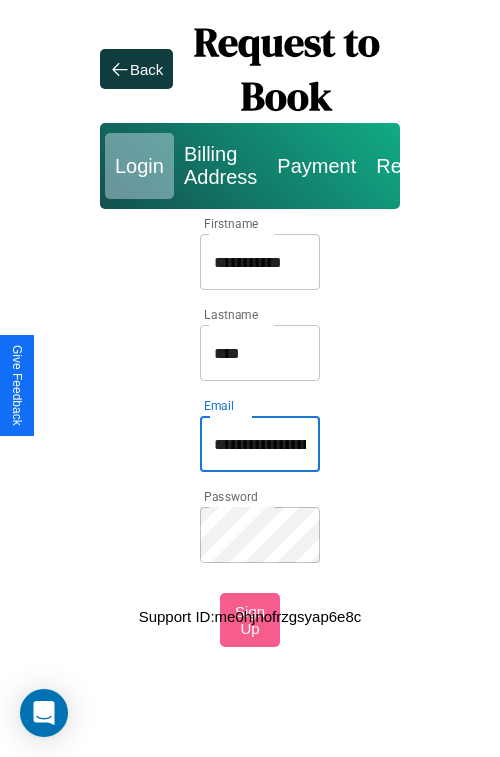 click on "**********" at bounding box center (260, 444) 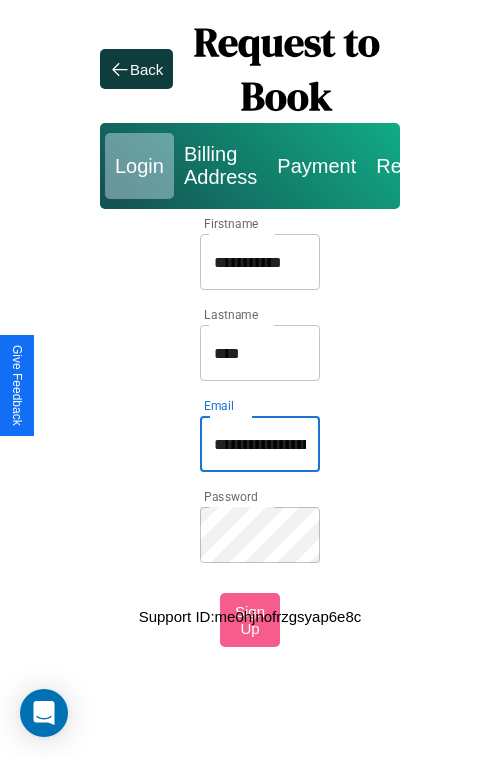 type on "**********" 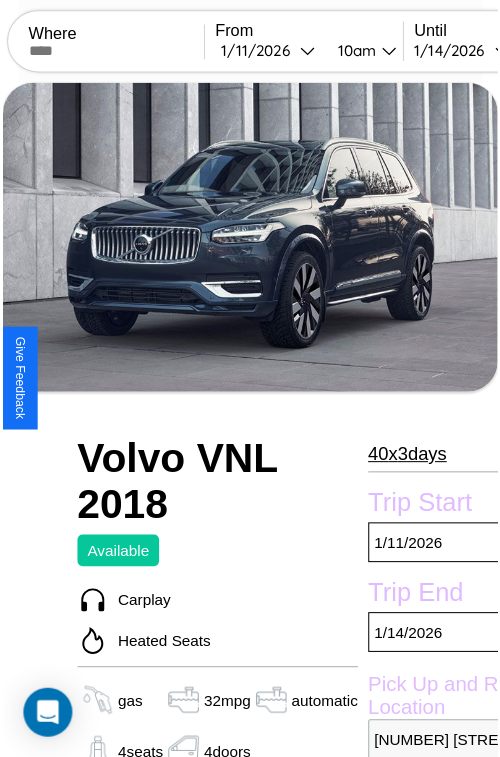 scroll, scrollTop: 160, scrollLeft: 84, axis: both 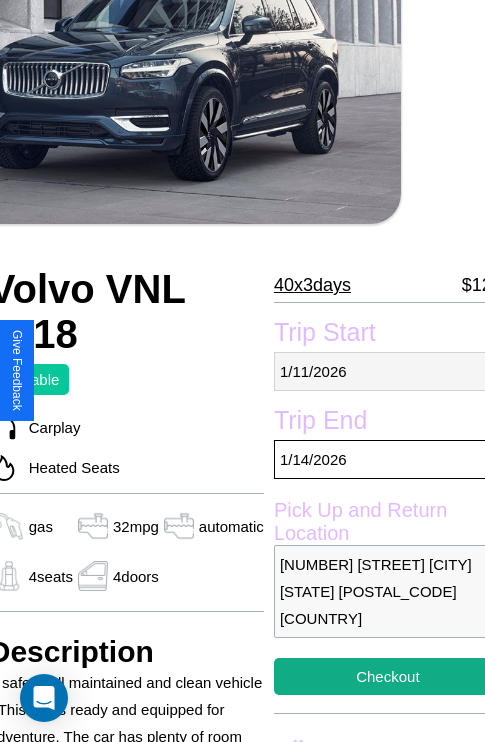 click on "[DATE]" at bounding box center [388, 371] 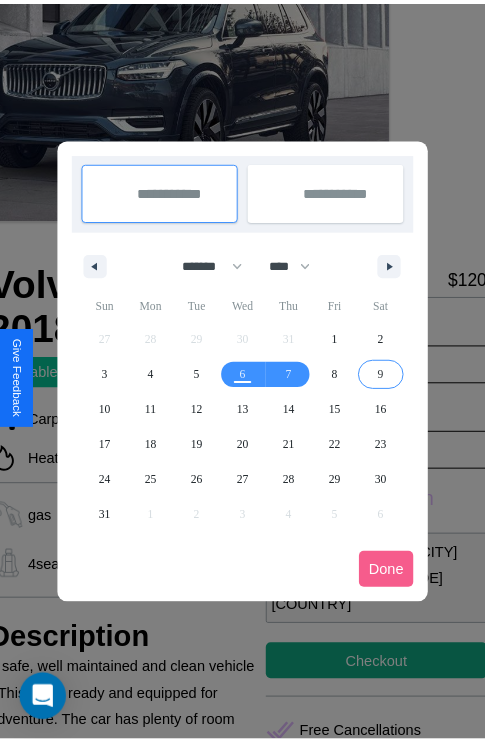 scroll, scrollTop: 0, scrollLeft: 84, axis: horizontal 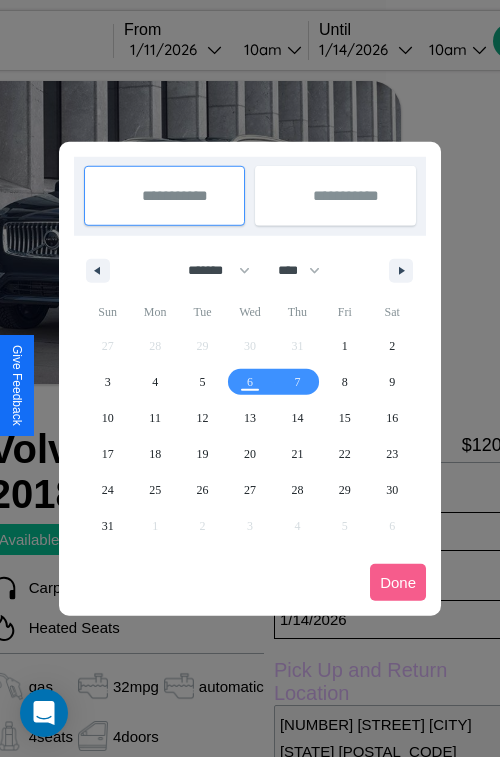 click at bounding box center [250, 378] 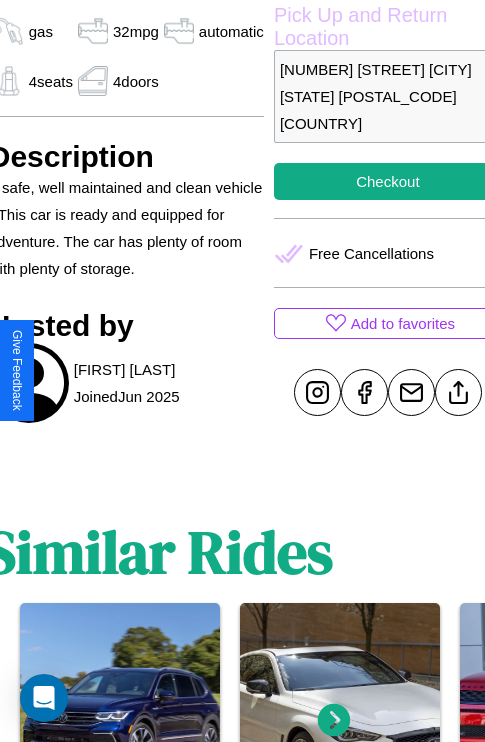 scroll, scrollTop: 676, scrollLeft: 84, axis: both 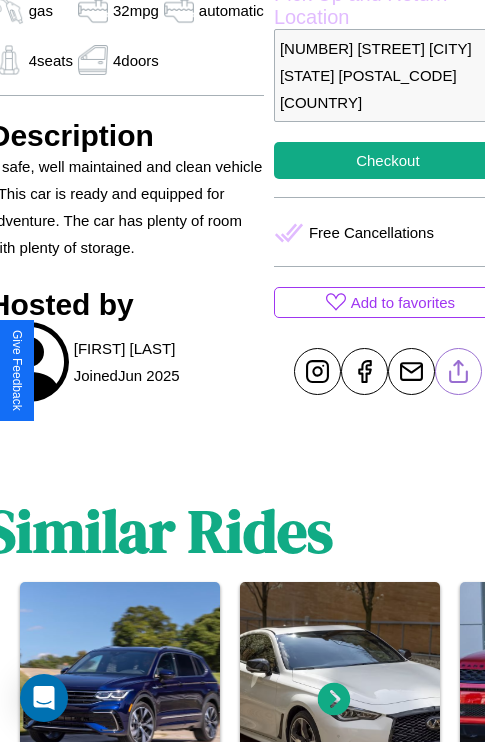 click 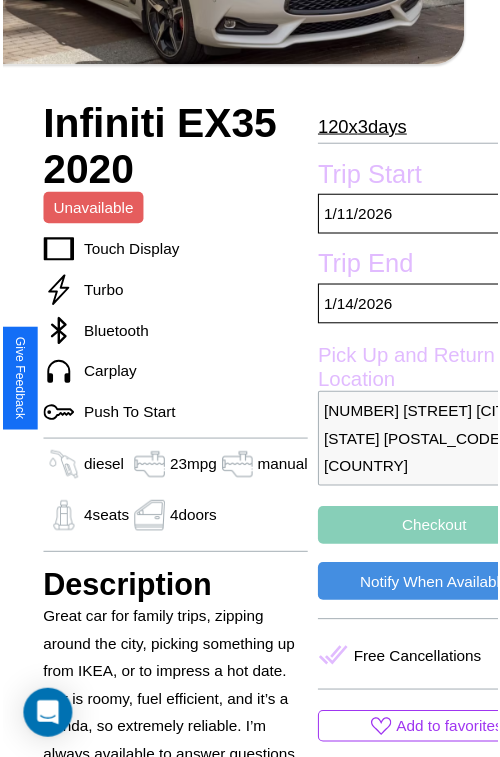 scroll, scrollTop: 632, scrollLeft: 72, axis: both 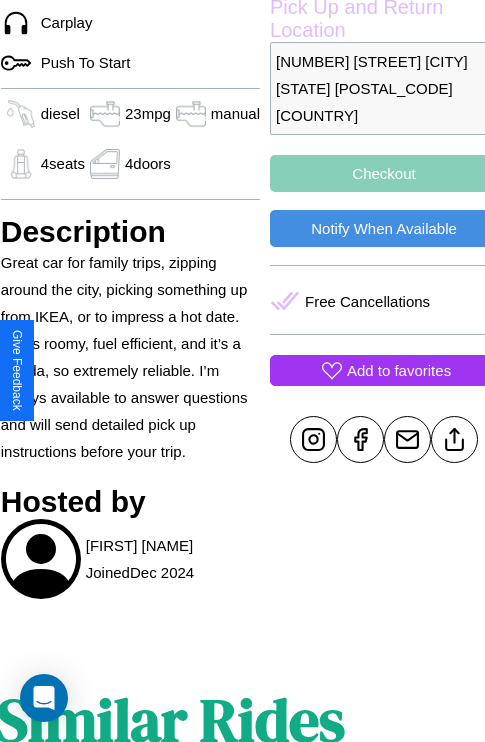 click on "Add to favorites" at bounding box center (399, 370) 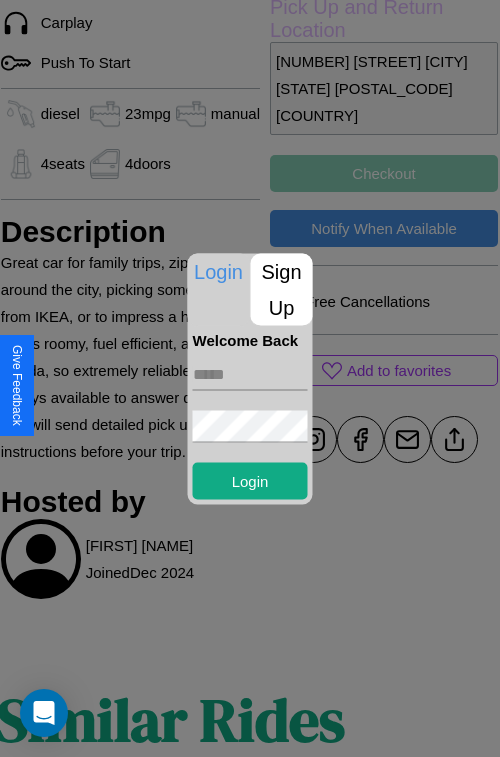 click on "Sign Up" at bounding box center [282, 289] 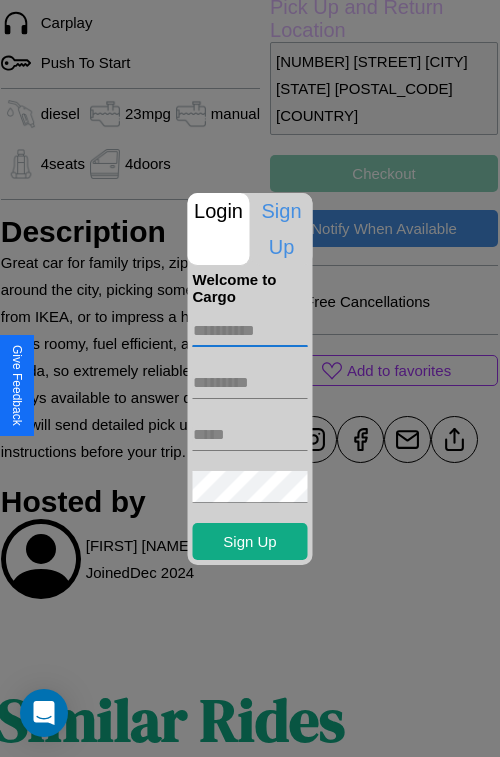 click at bounding box center (250, 331) 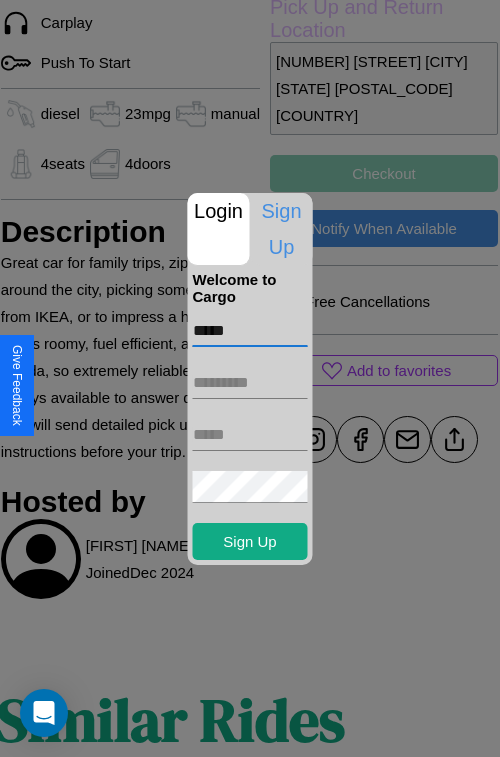 type on "*****" 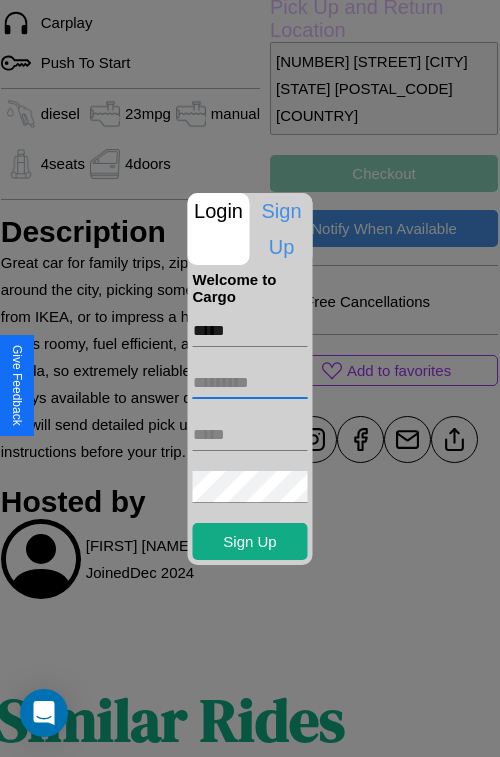click at bounding box center [250, 383] 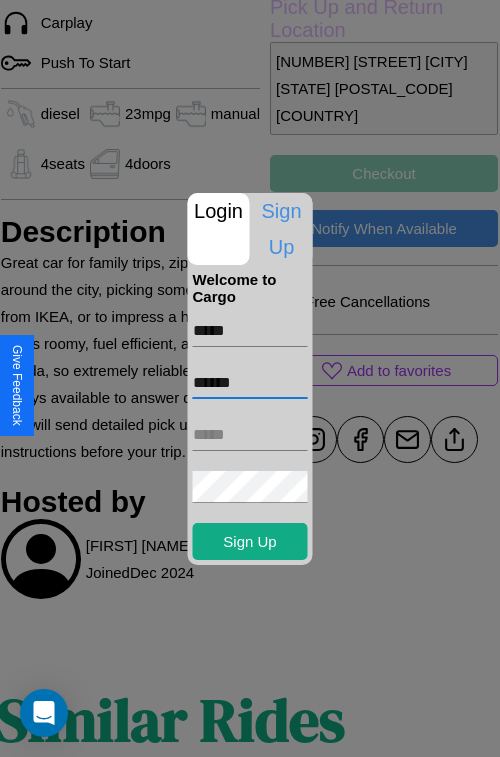 type on "******" 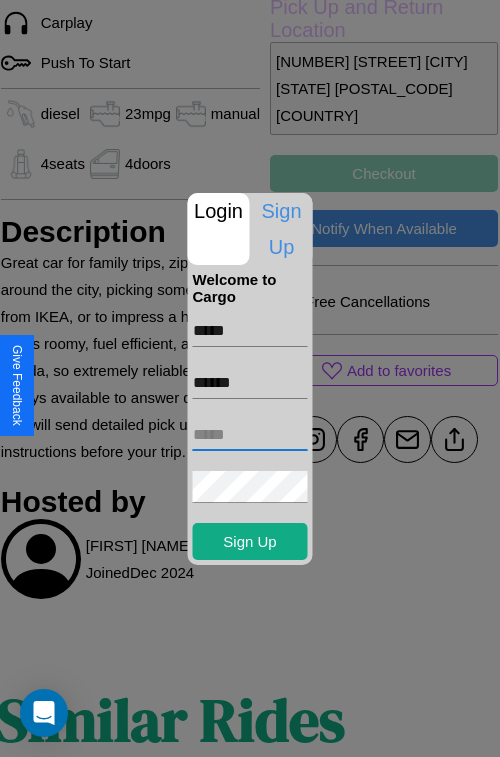 click at bounding box center [250, 435] 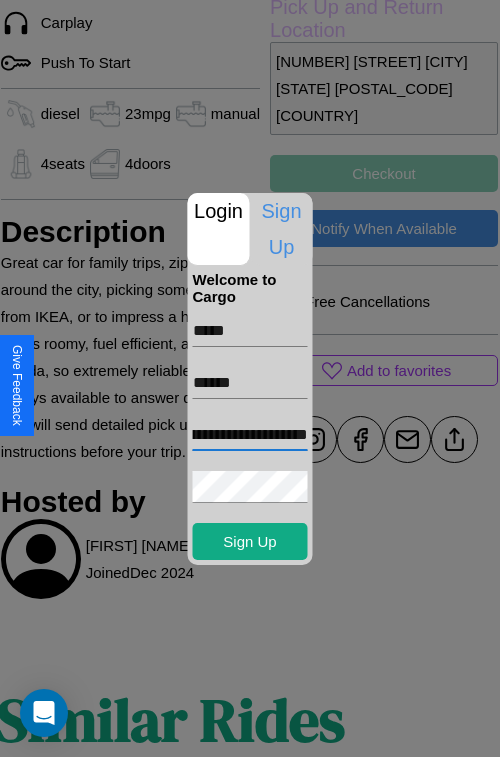 scroll, scrollTop: 0, scrollLeft: 80, axis: horizontal 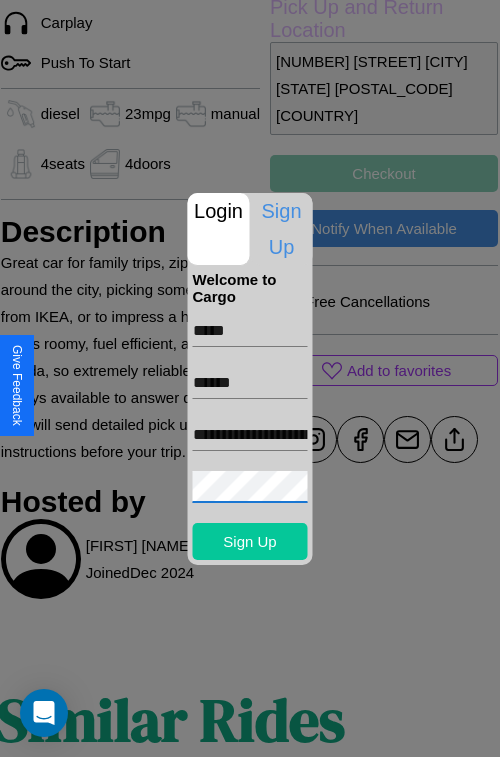 click on "Sign Up" at bounding box center [250, 541] 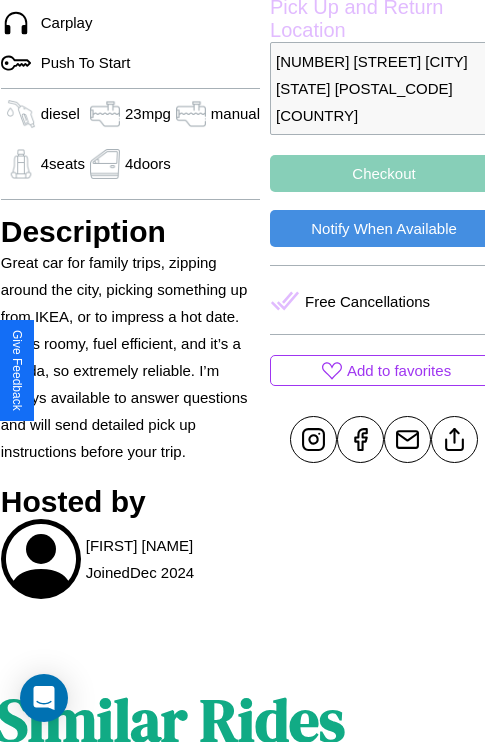 scroll, scrollTop: 632, scrollLeft: 72, axis: both 